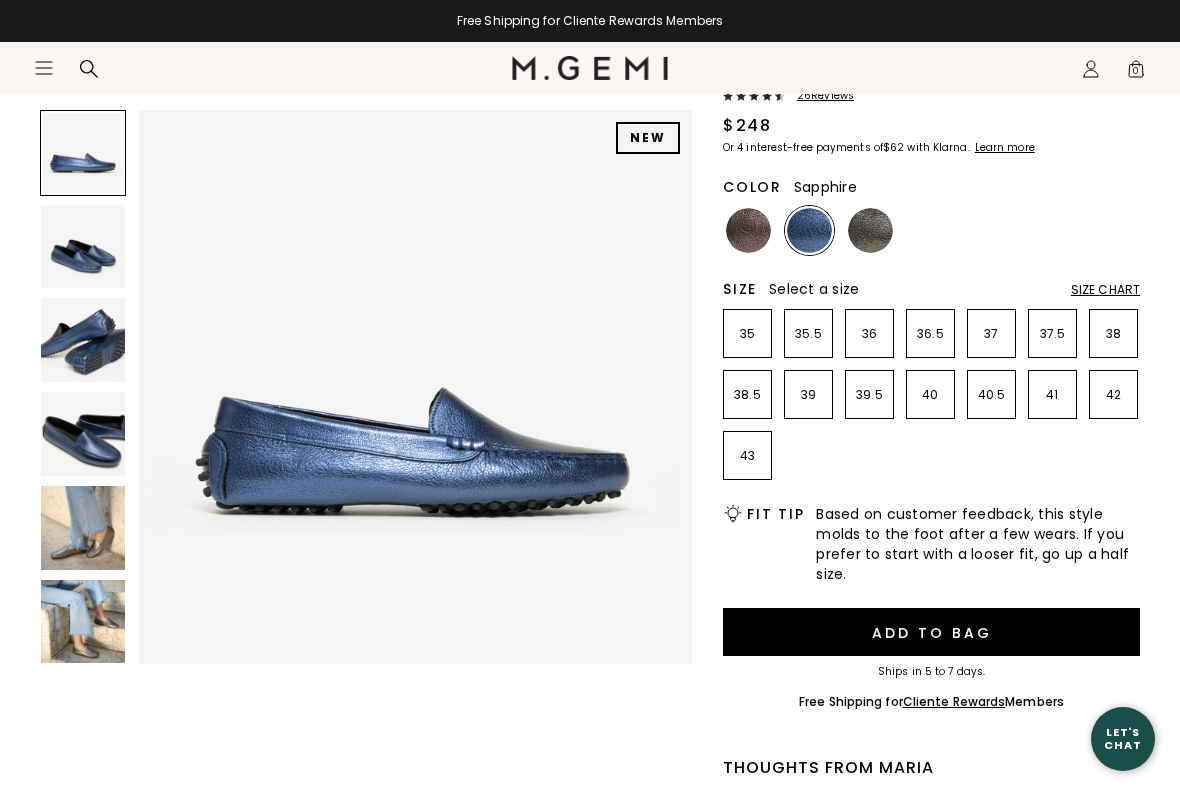 scroll, scrollTop: 186, scrollLeft: 0, axis: vertical 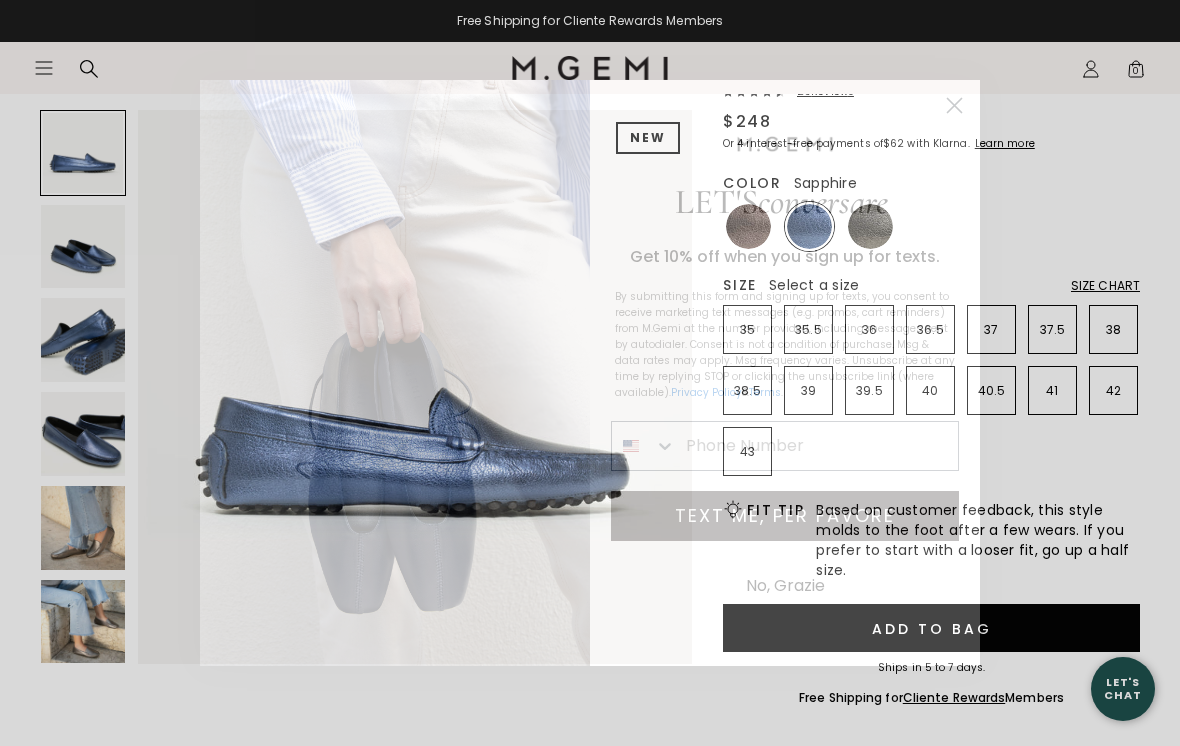 click 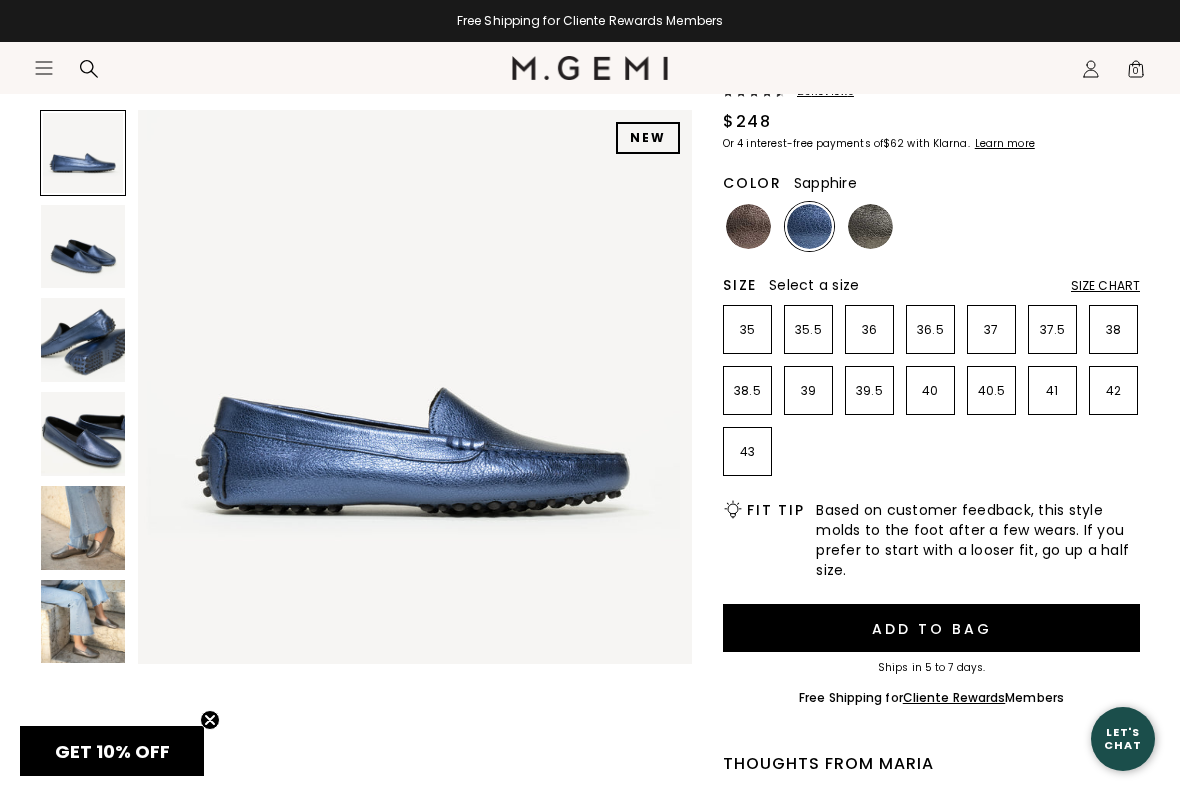 click on "Size Chart" at bounding box center [1105, 286] 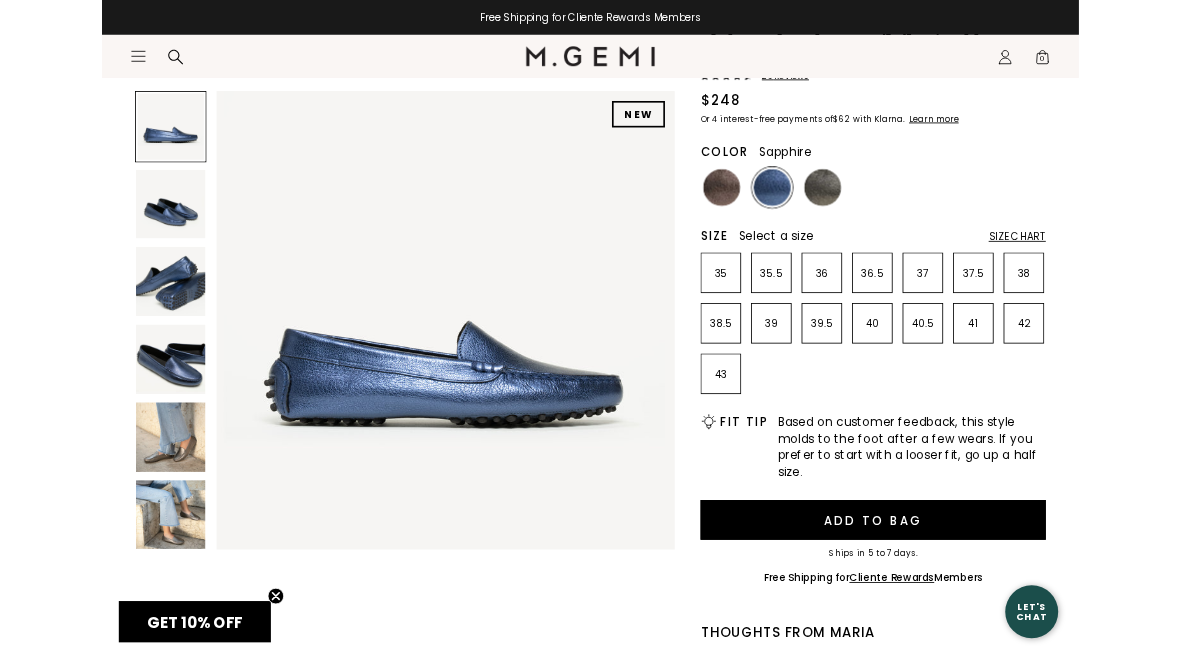 scroll, scrollTop: 0, scrollLeft: 0, axis: both 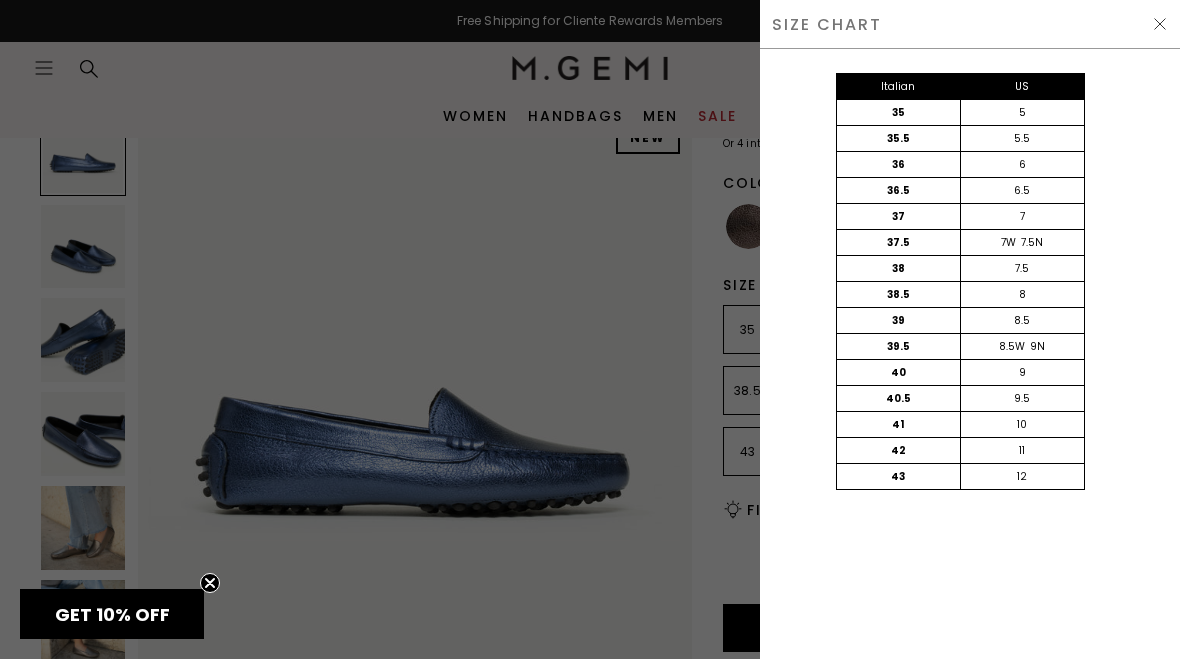 click at bounding box center [1160, 24] 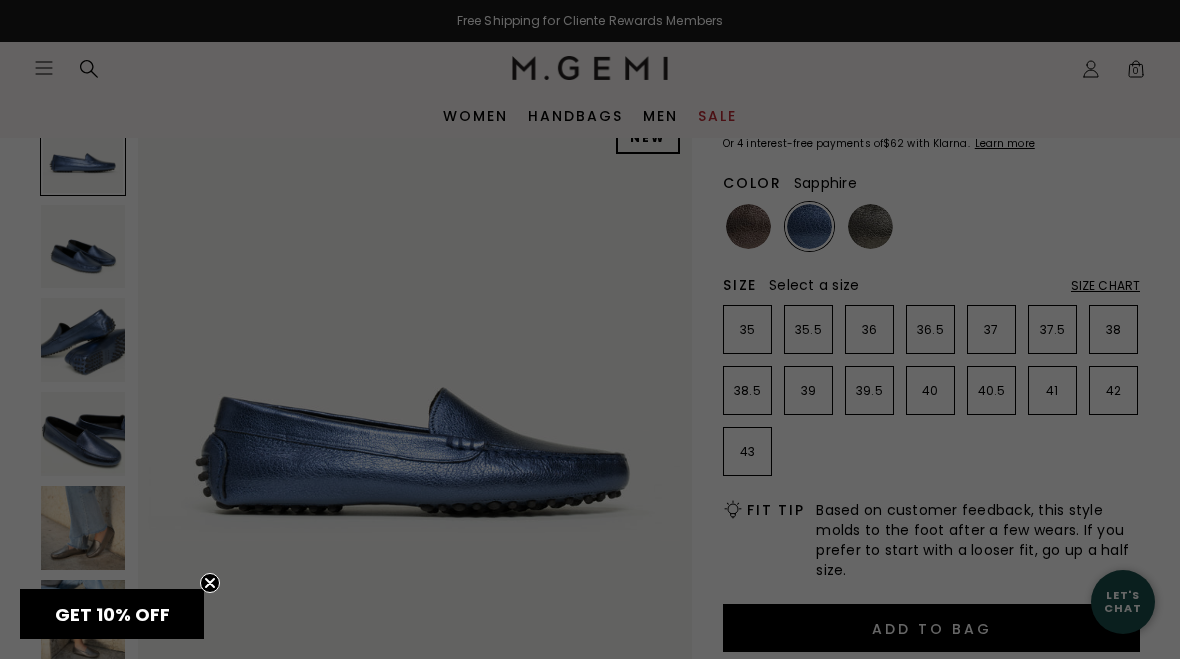 scroll, scrollTop: 186, scrollLeft: 0, axis: vertical 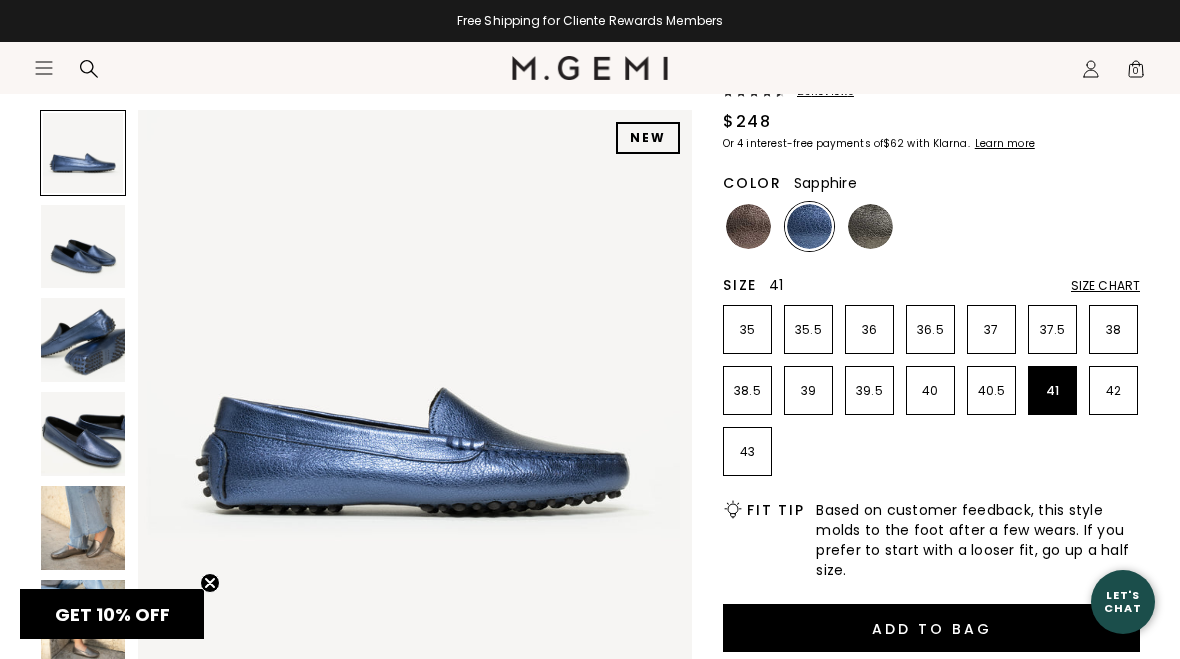 click on "41" at bounding box center (1052, 391) 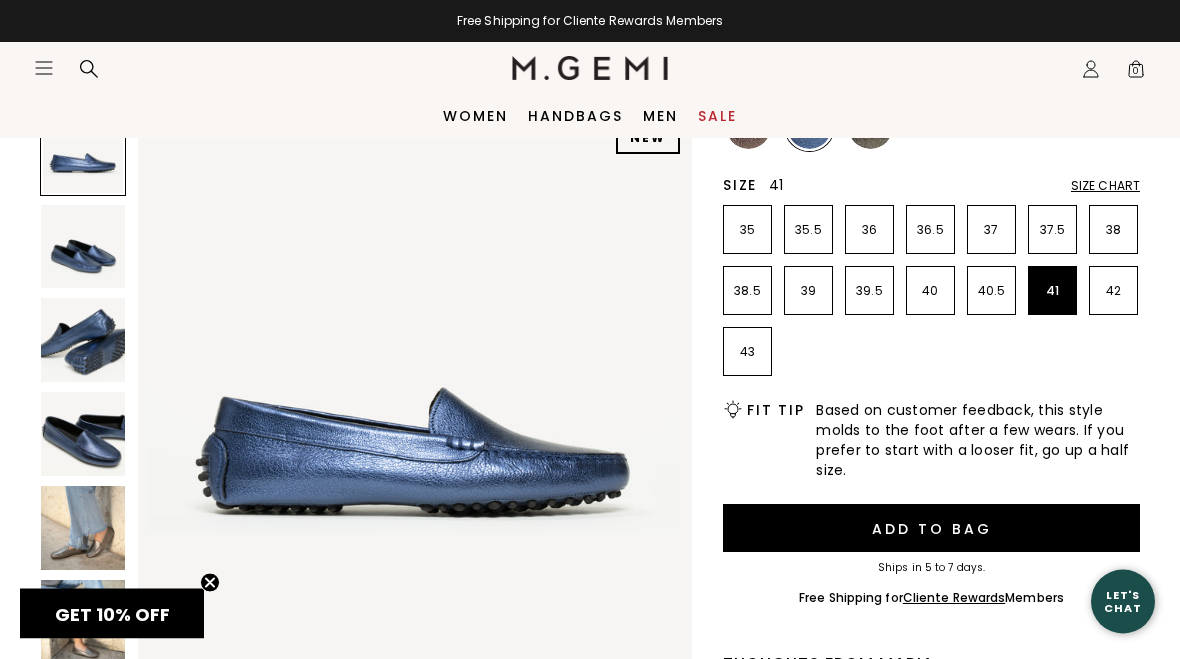 scroll, scrollTop: 284, scrollLeft: 0, axis: vertical 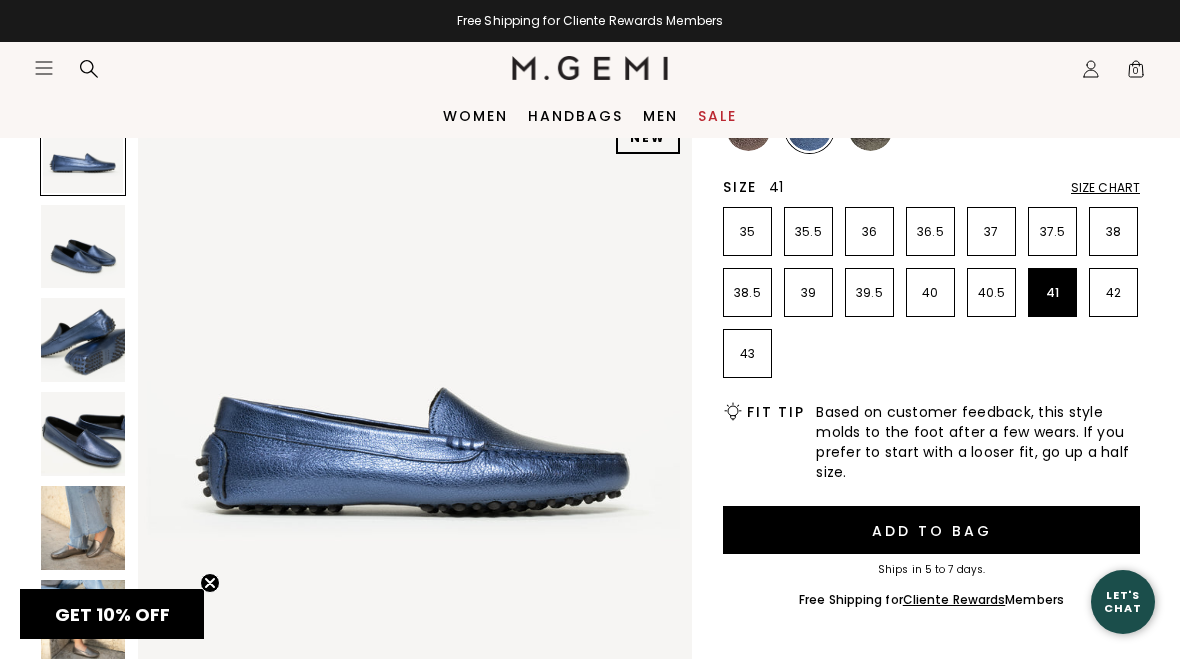 click on "42" at bounding box center (1113, 293) 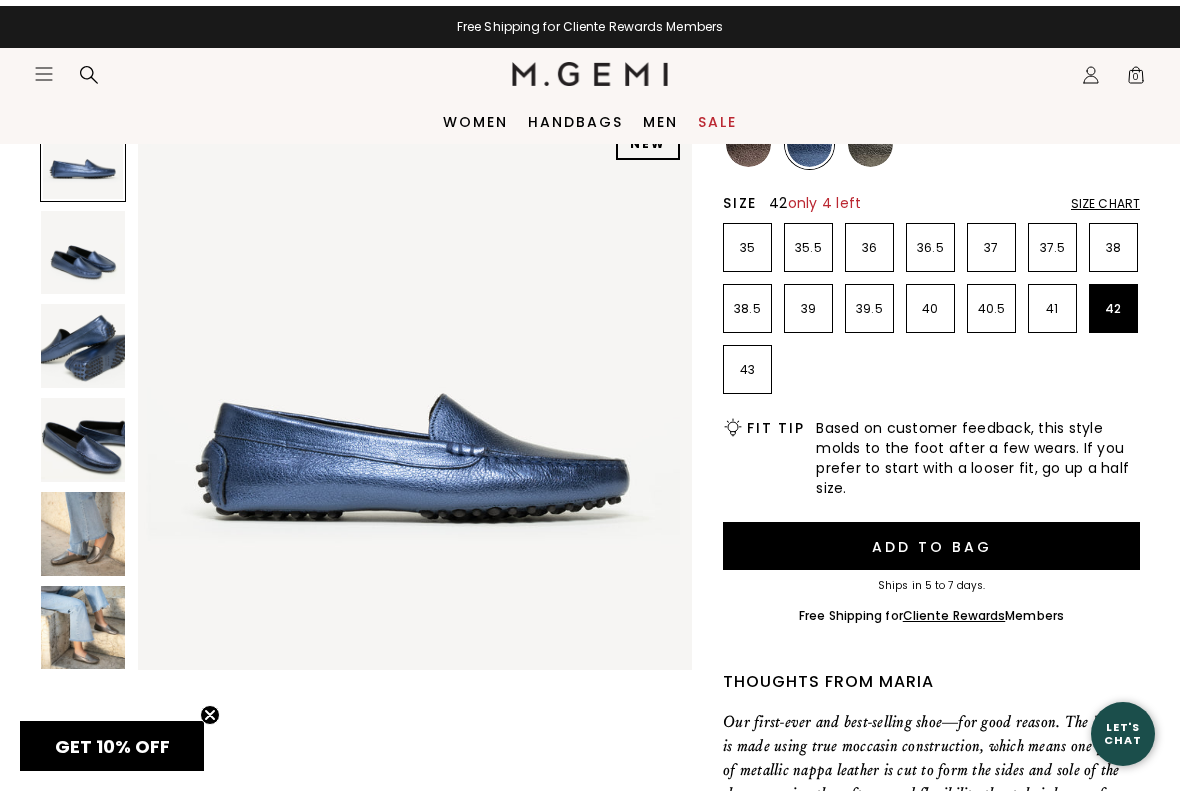 scroll, scrollTop: 276, scrollLeft: 0, axis: vertical 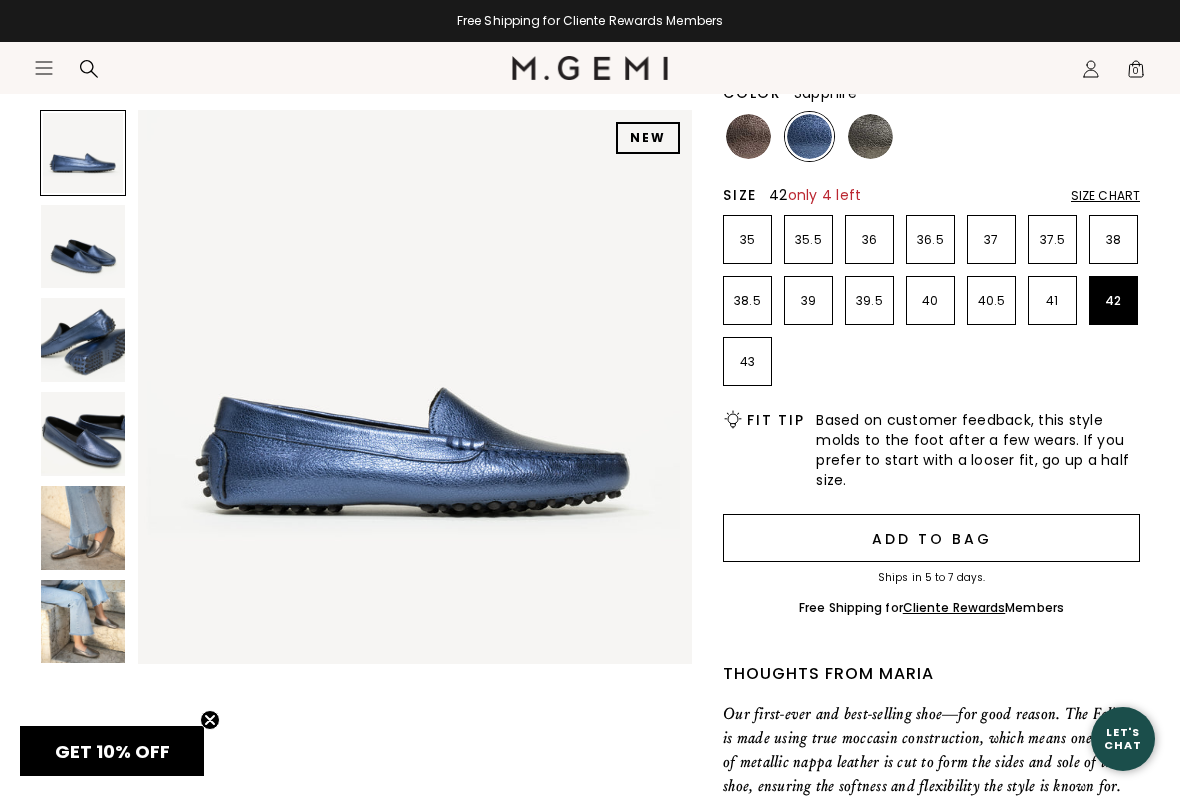 click on "Add to Bag" at bounding box center (931, 538) 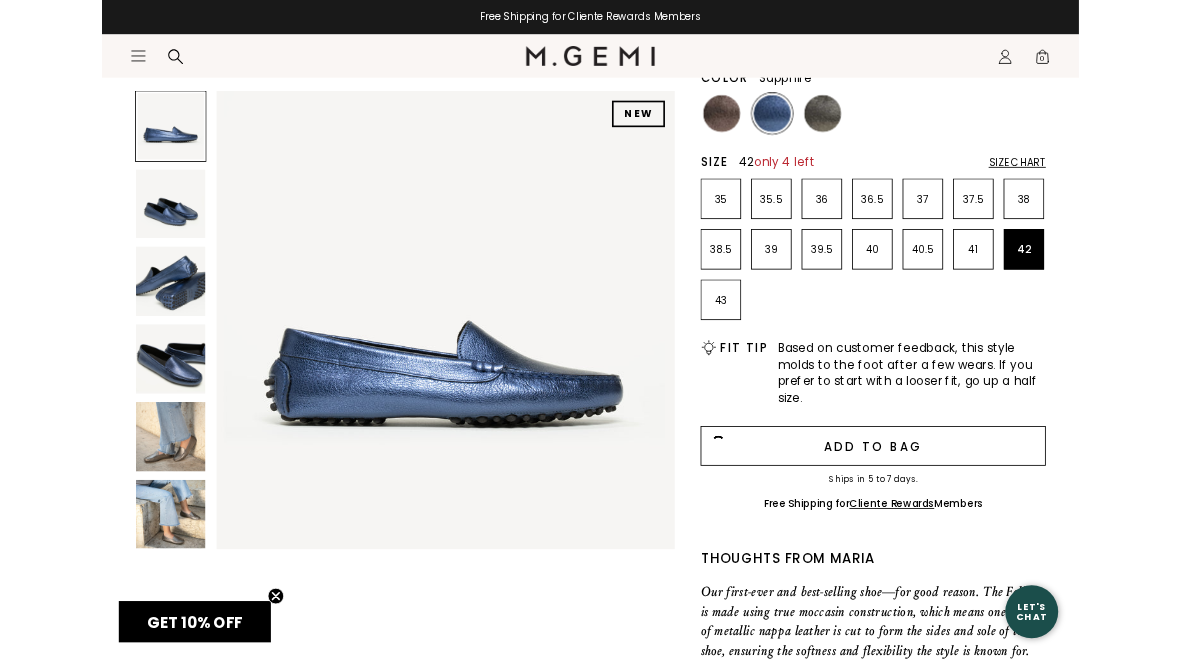 scroll, scrollTop: 0, scrollLeft: 0, axis: both 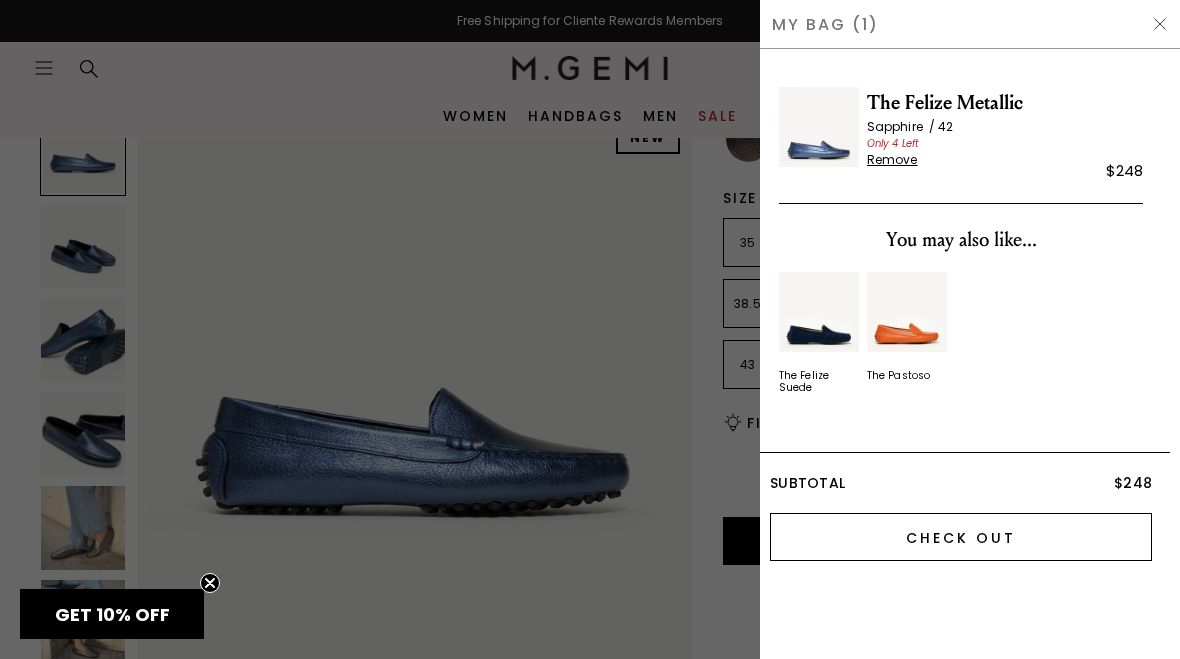 click on "Check Out" at bounding box center (961, 537) 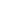 scroll, scrollTop: 0, scrollLeft: 0, axis: both 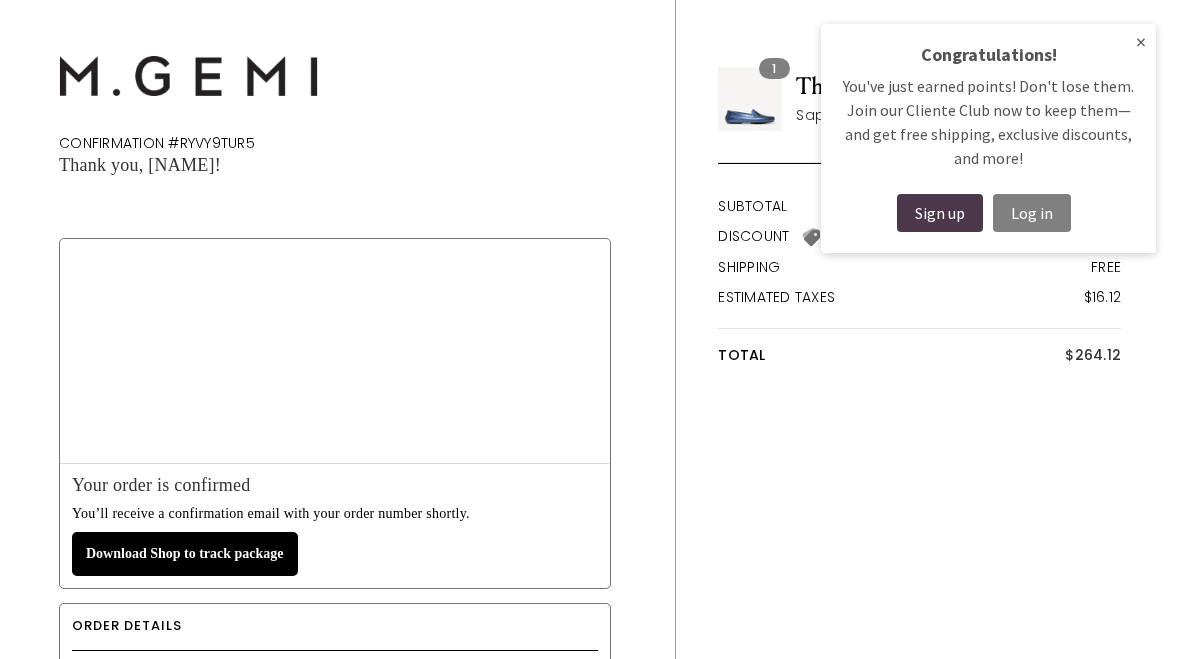 click on "Log in" at bounding box center (1032, 213) 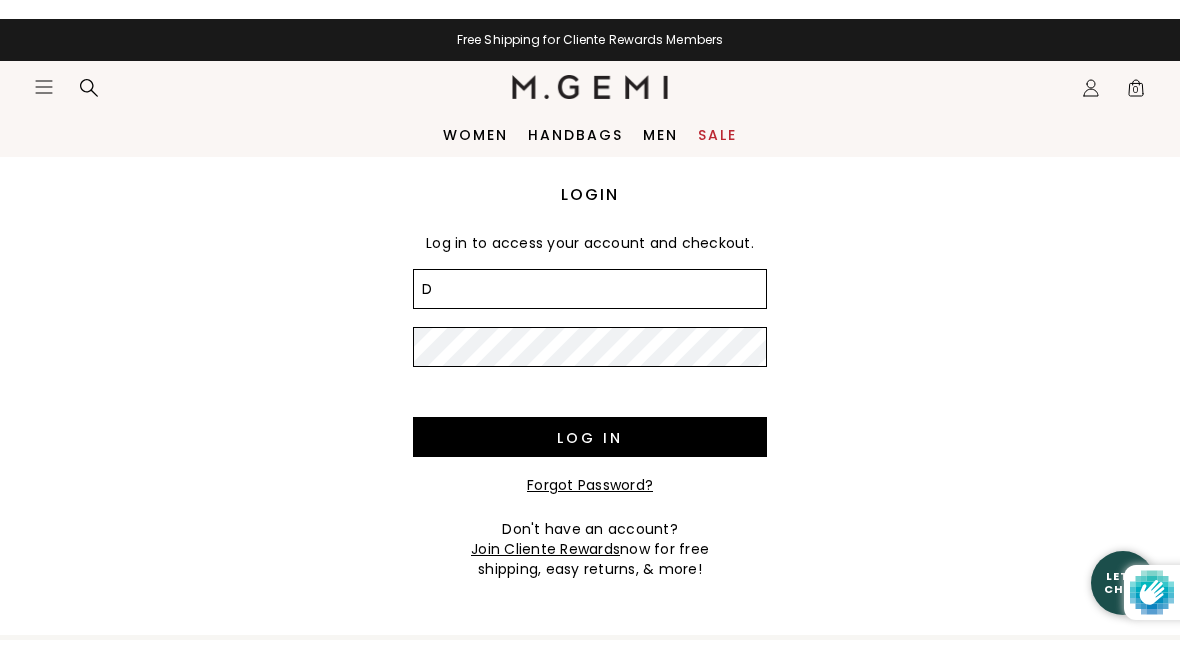 scroll, scrollTop: 0, scrollLeft: 0, axis: both 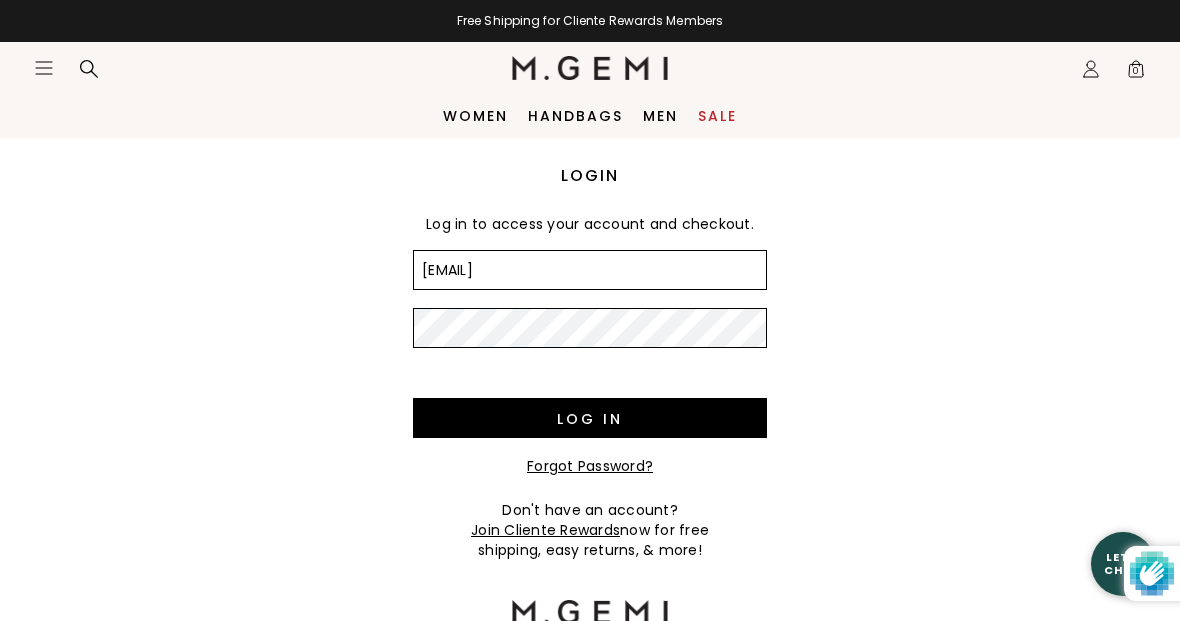 type on "DRFILER@GMAIL.COM" 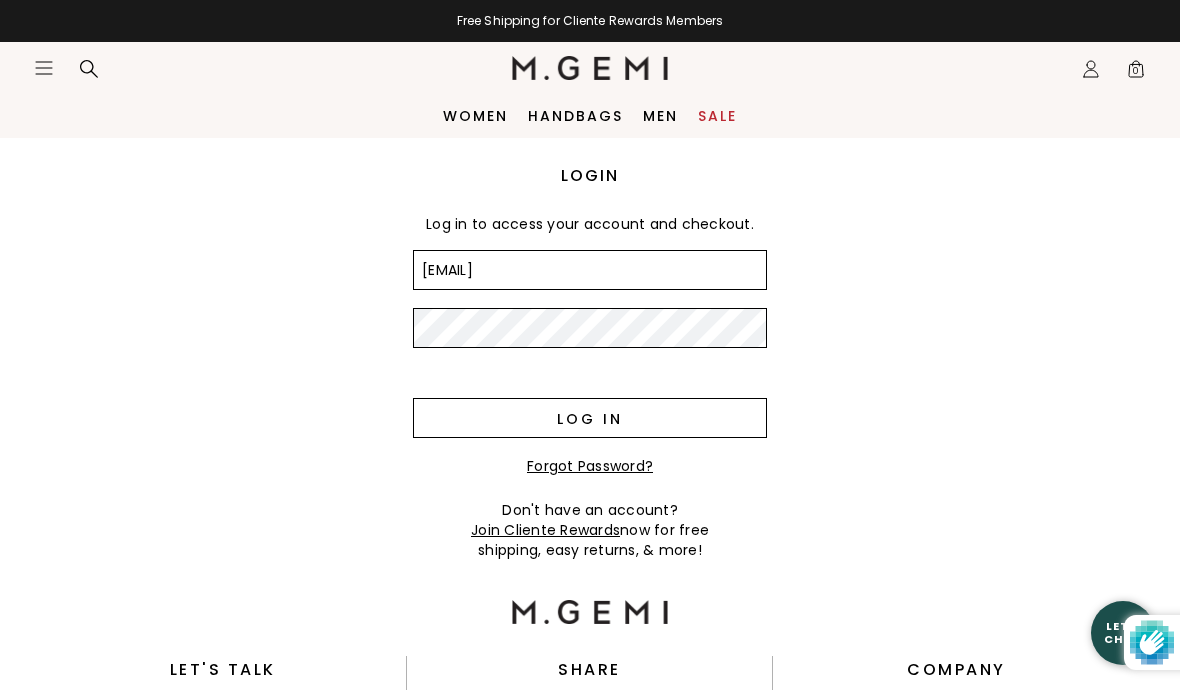click on "Log in" at bounding box center [590, 418] 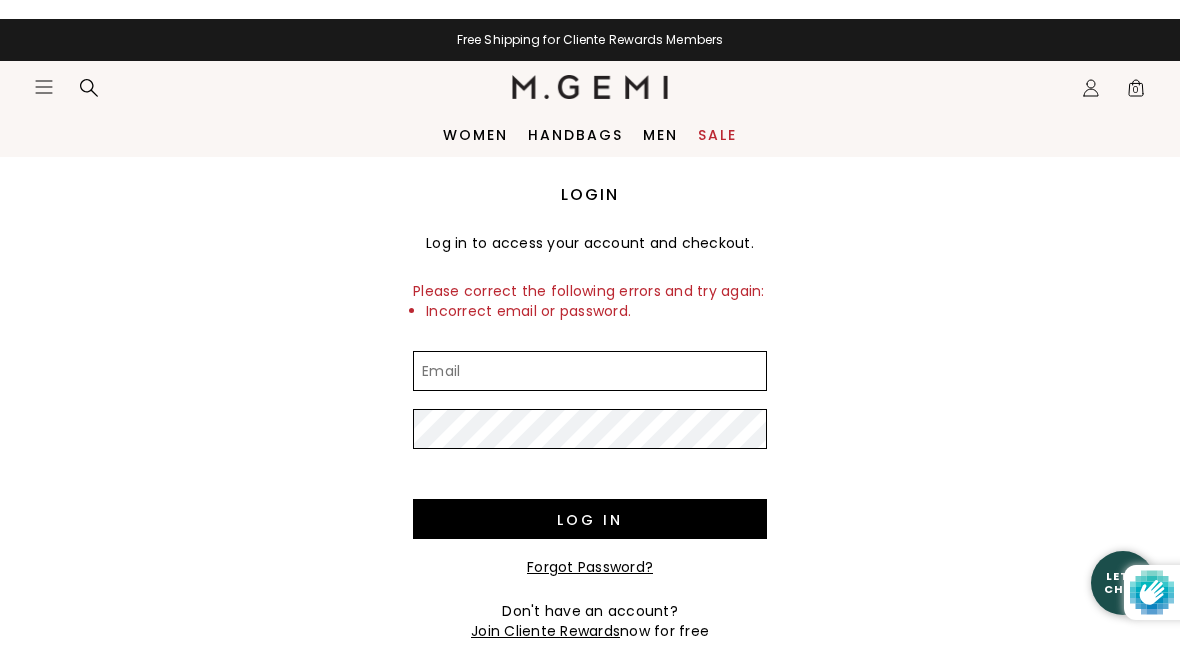 scroll, scrollTop: 0, scrollLeft: 0, axis: both 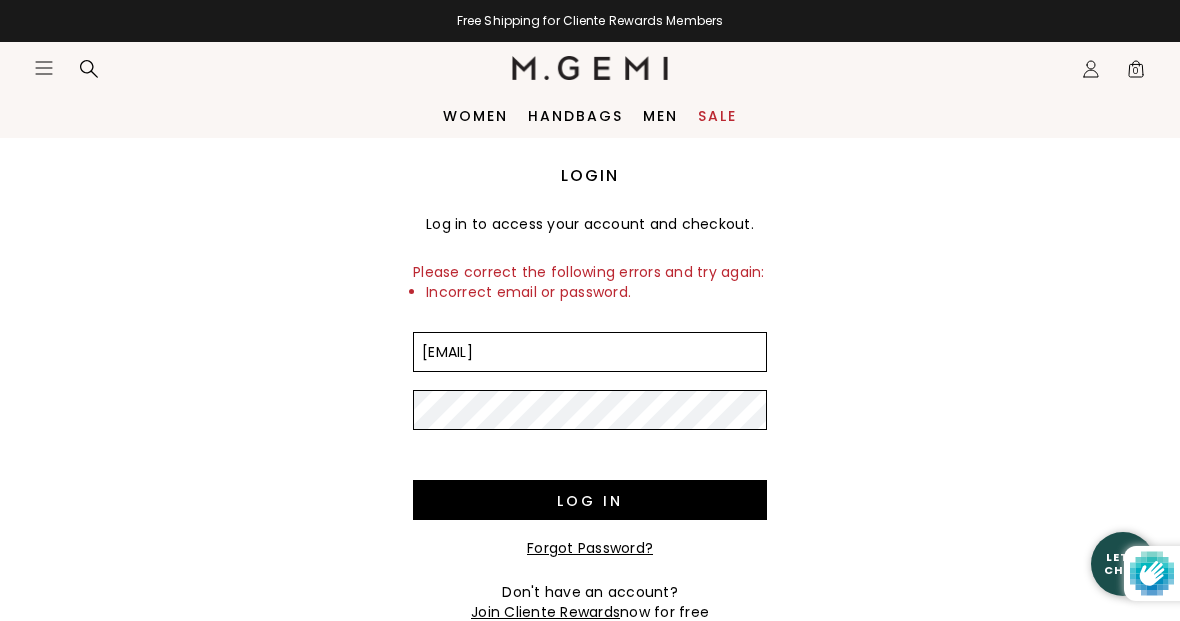 type on "[EMAIL]" 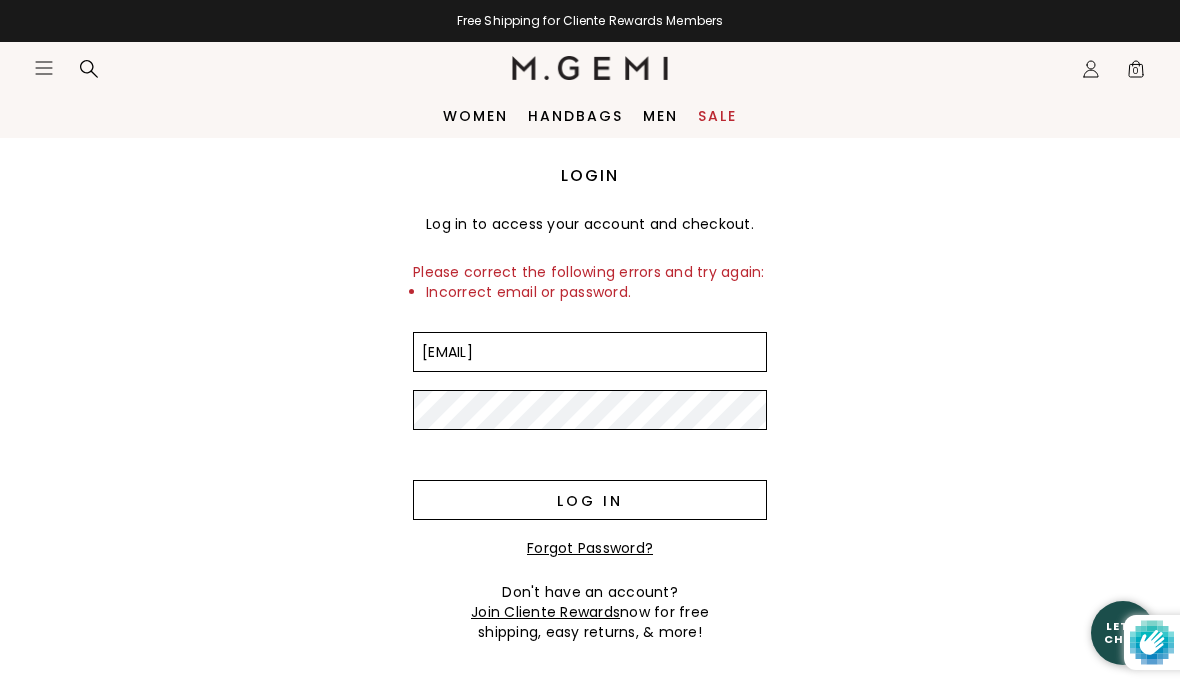 click on "Log in" at bounding box center (590, 500) 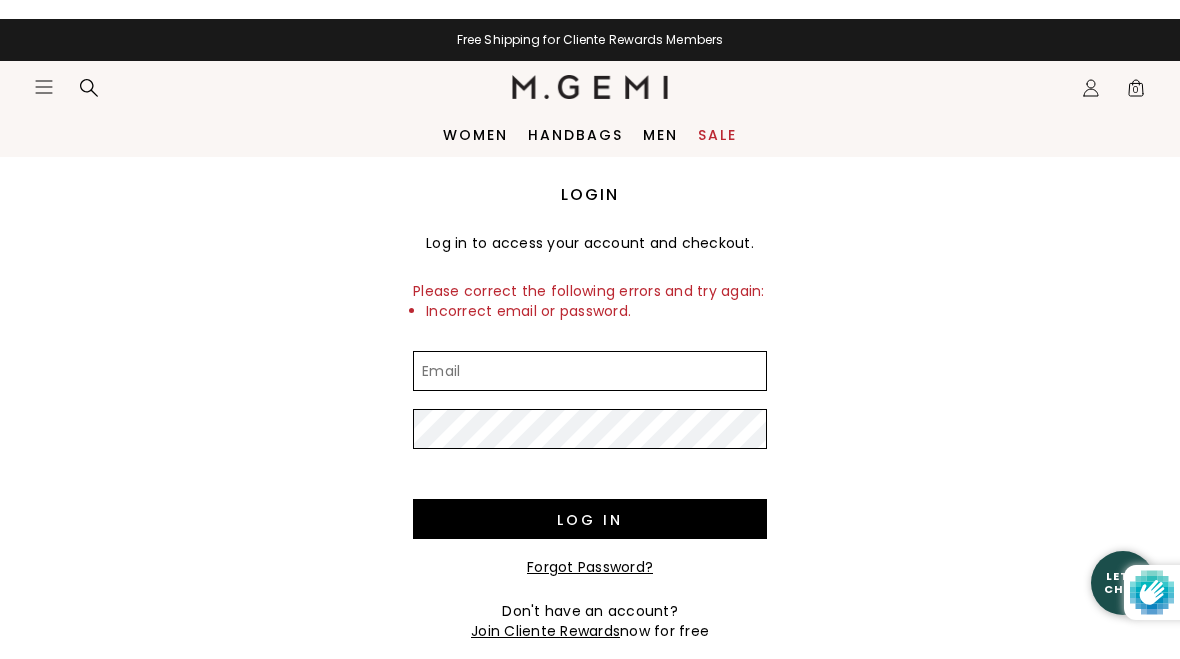 scroll, scrollTop: 0, scrollLeft: 0, axis: both 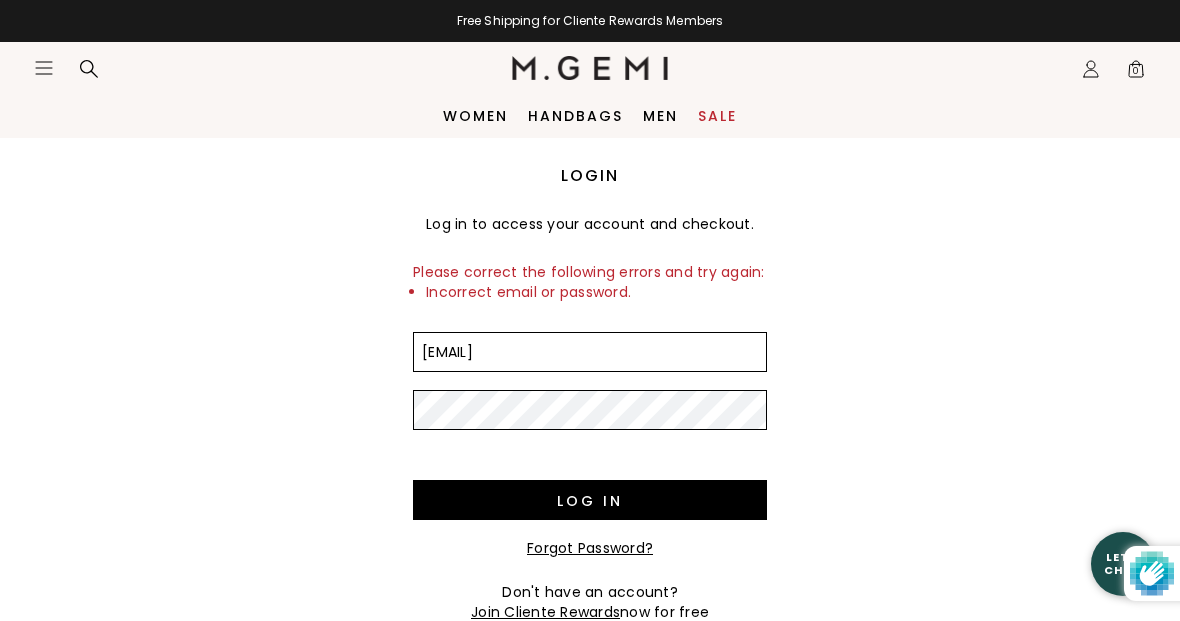 type on "Drfiler@gmail.com" 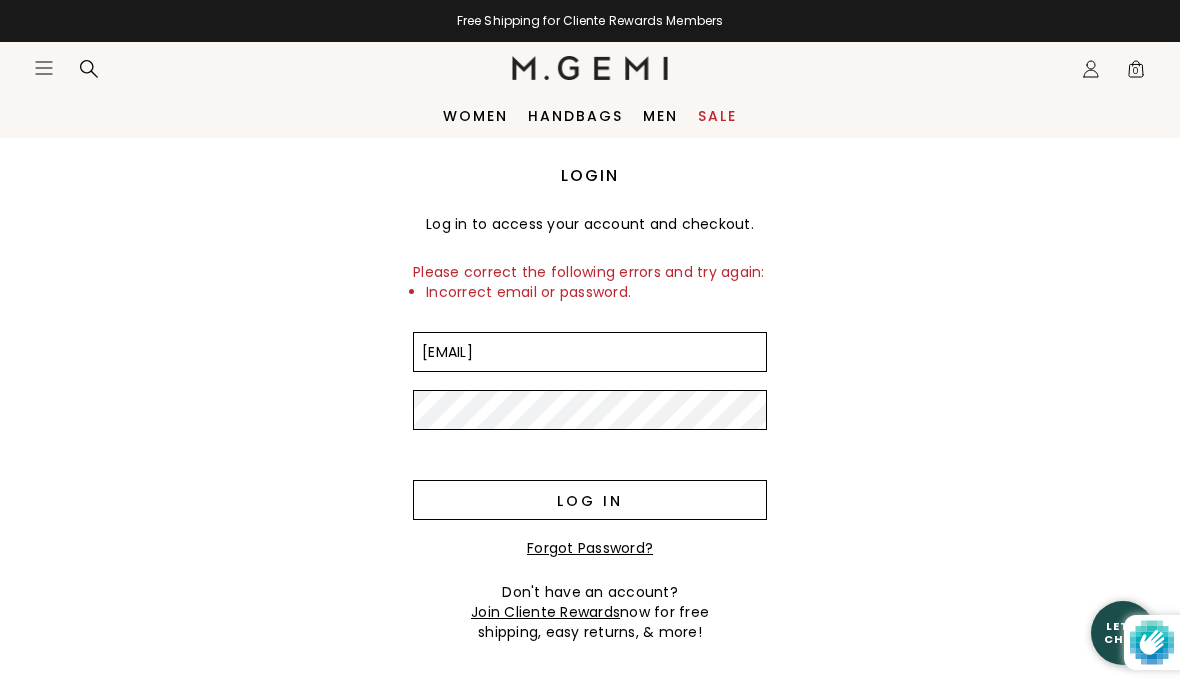 click on "Log in" at bounding box center (590, 500) 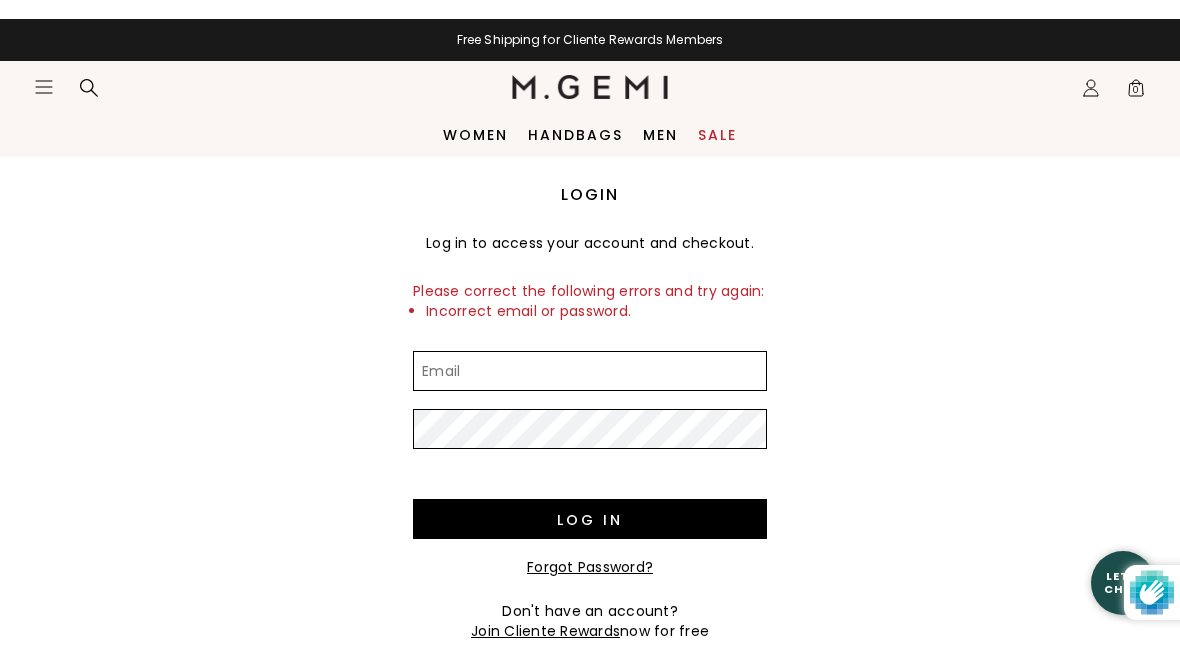 scroll, scrollTop: 0, scrollLeft: 0, axis: both 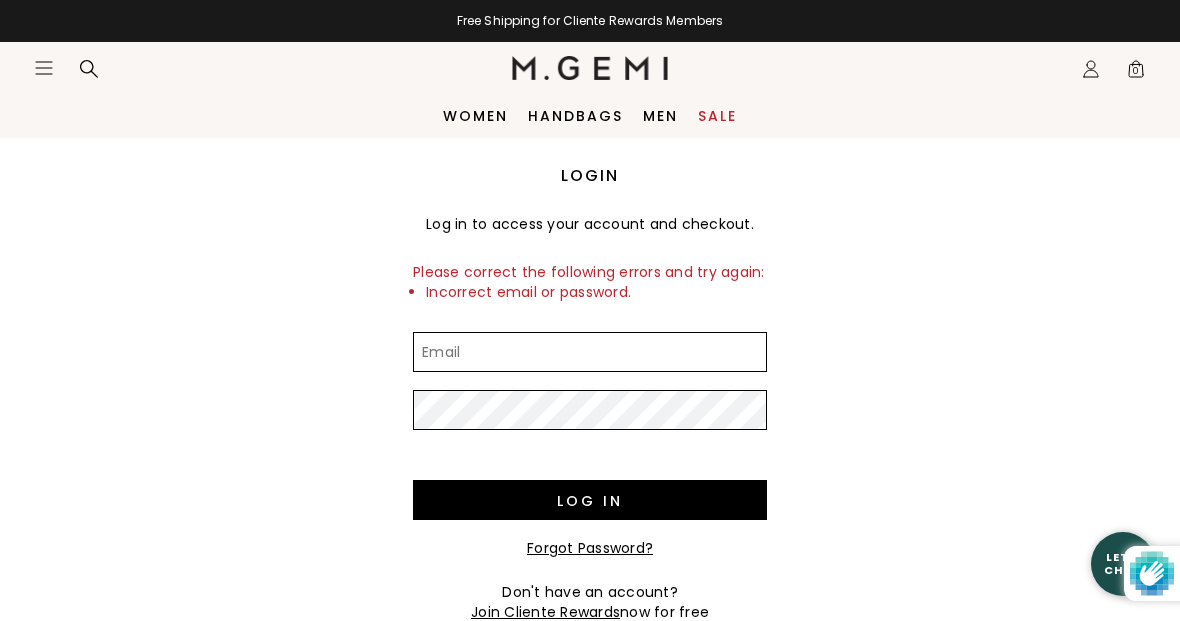 type on "." 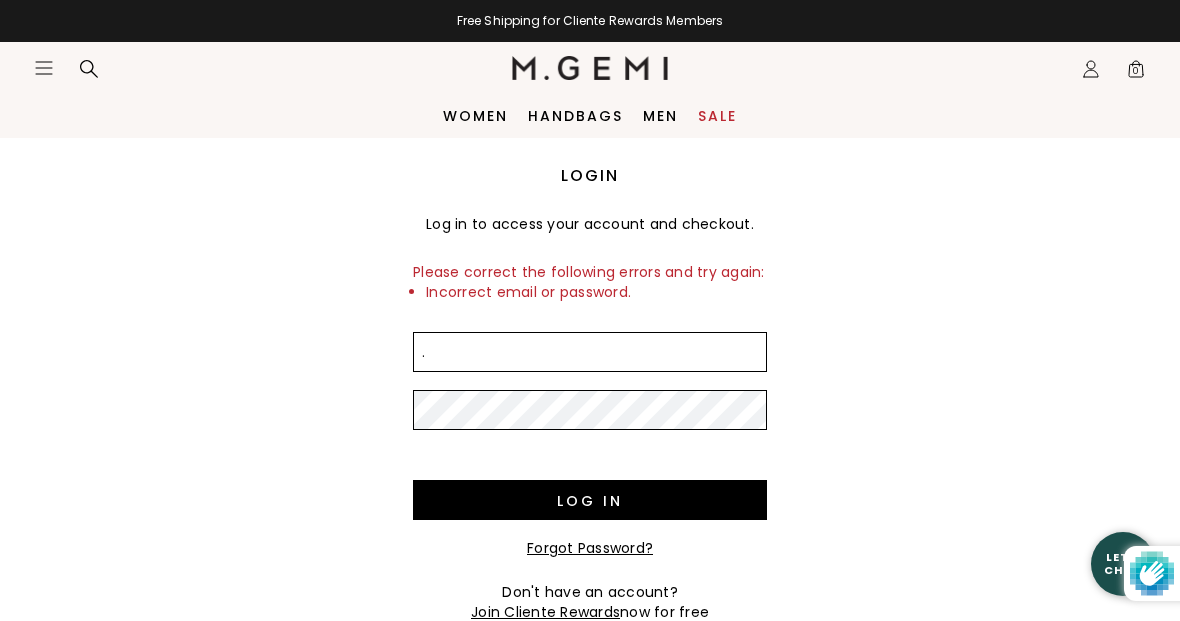 click on "Forgot Password?" at bounding box center (590, 548) 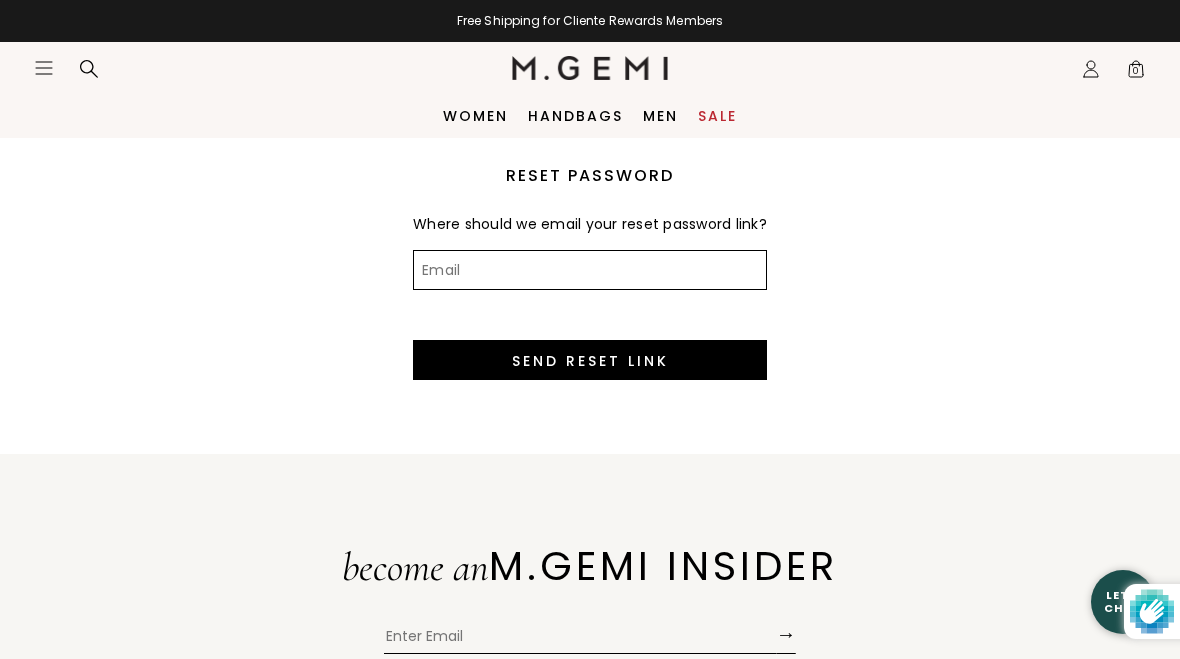 click on "Email" at bounding box center (590, 270) 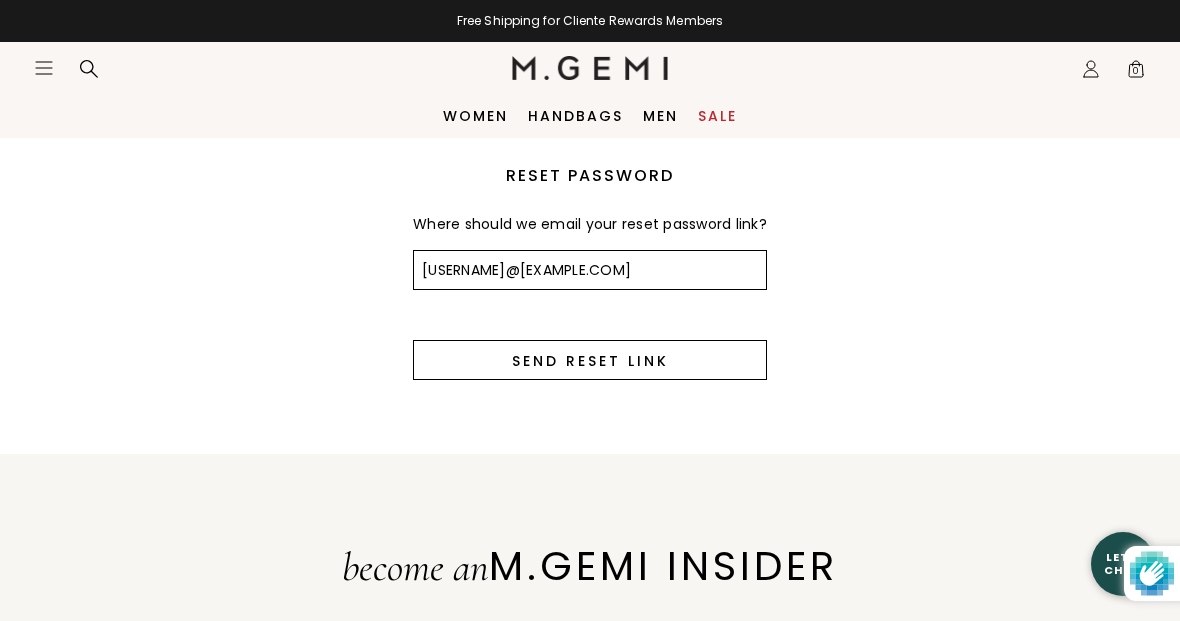 type on "drfiler@gmail.com" 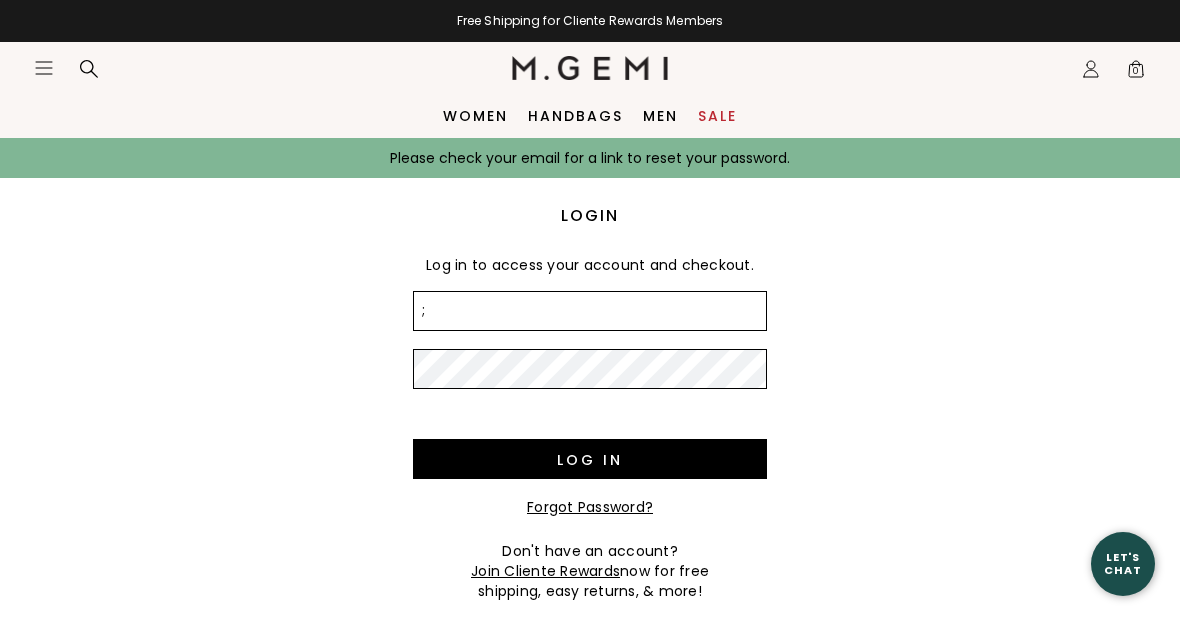 scroll, scrollTop: 0, scrollLeft: 0, axis: both 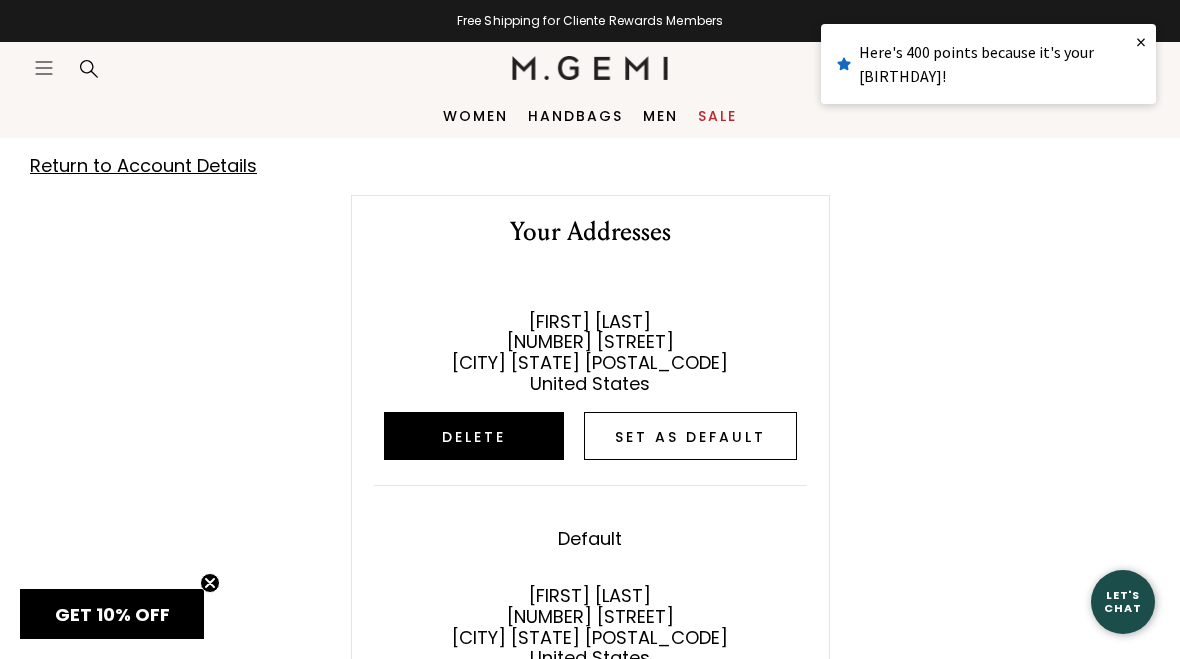click on "Set as default" at bounding box center (690, 436) 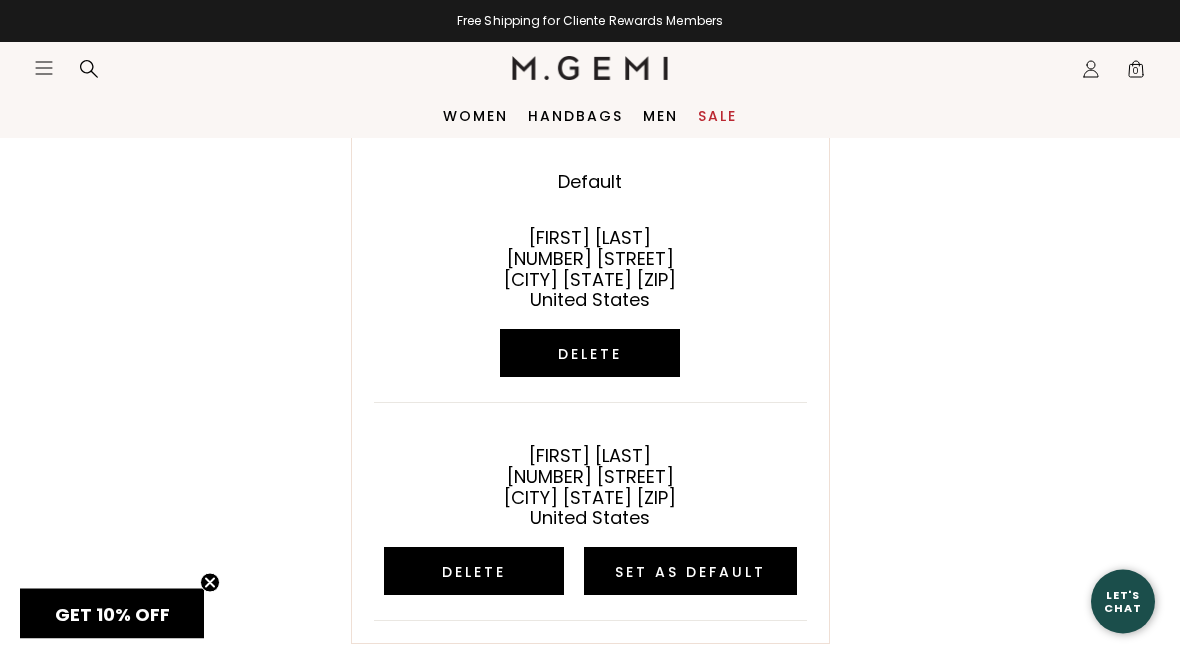 scroll, scrollTop: 0, scrollLeft: 0, axis: both 